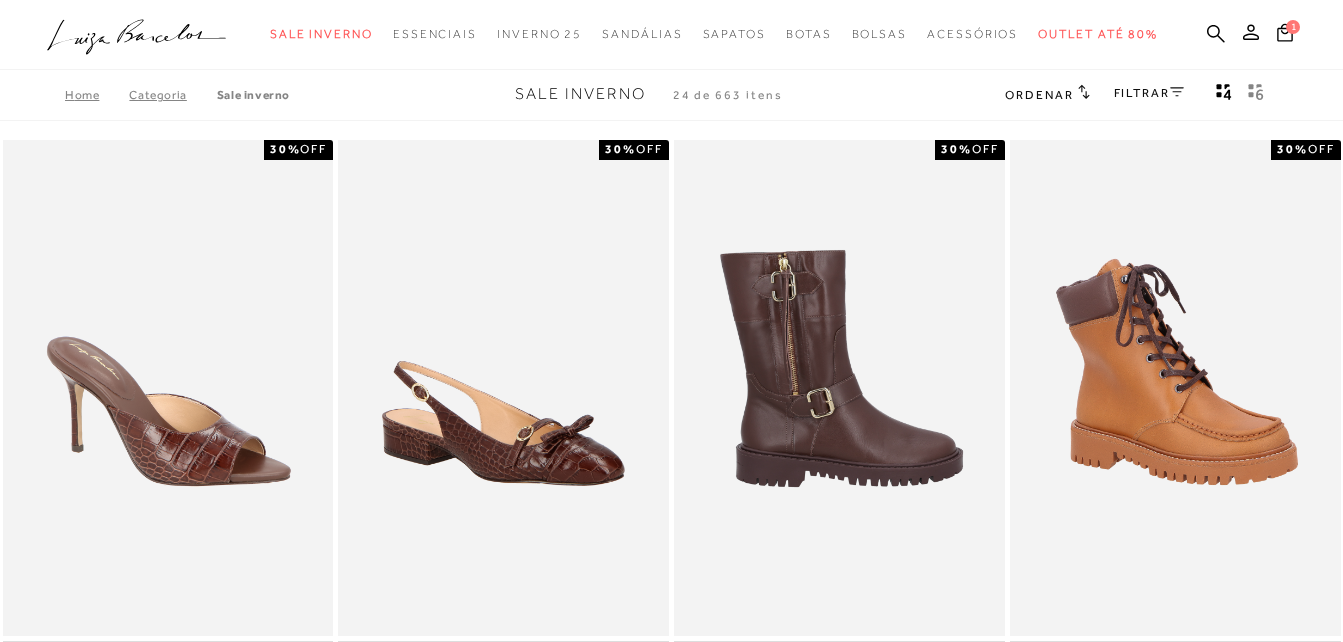scroll, scrollTop: 0, scrollLeft: 0, axis: both 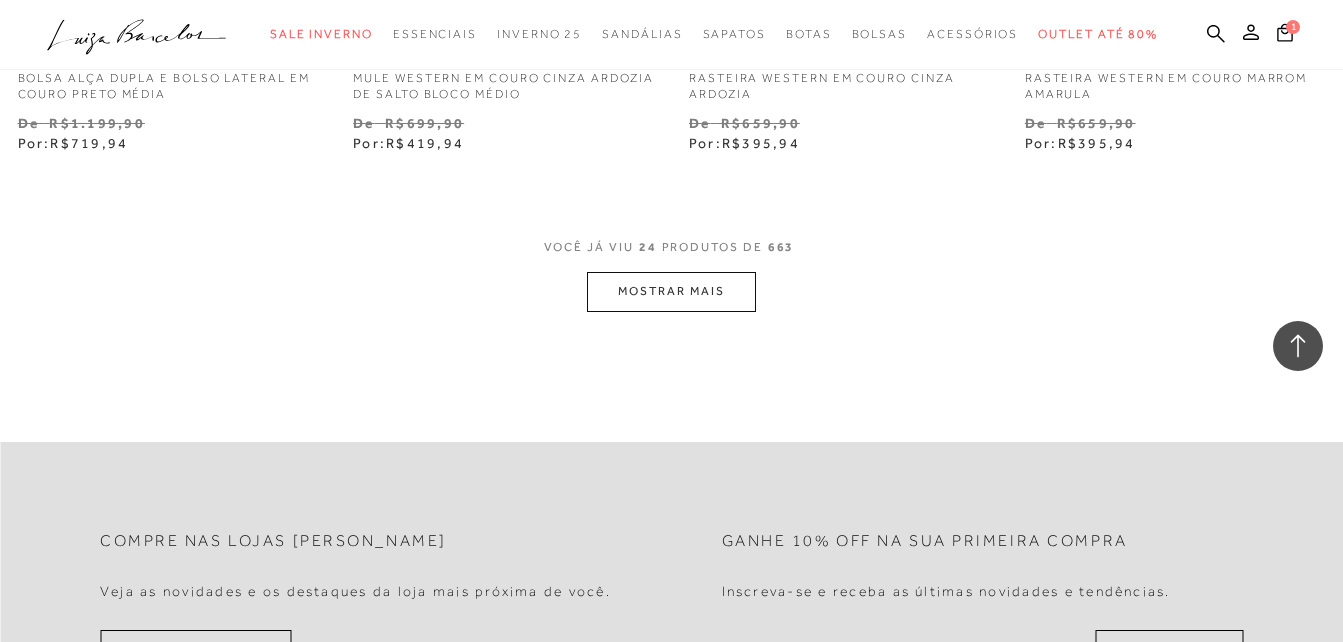 click on "MOSTRAR MAIS" at bounding box center (671, 291) 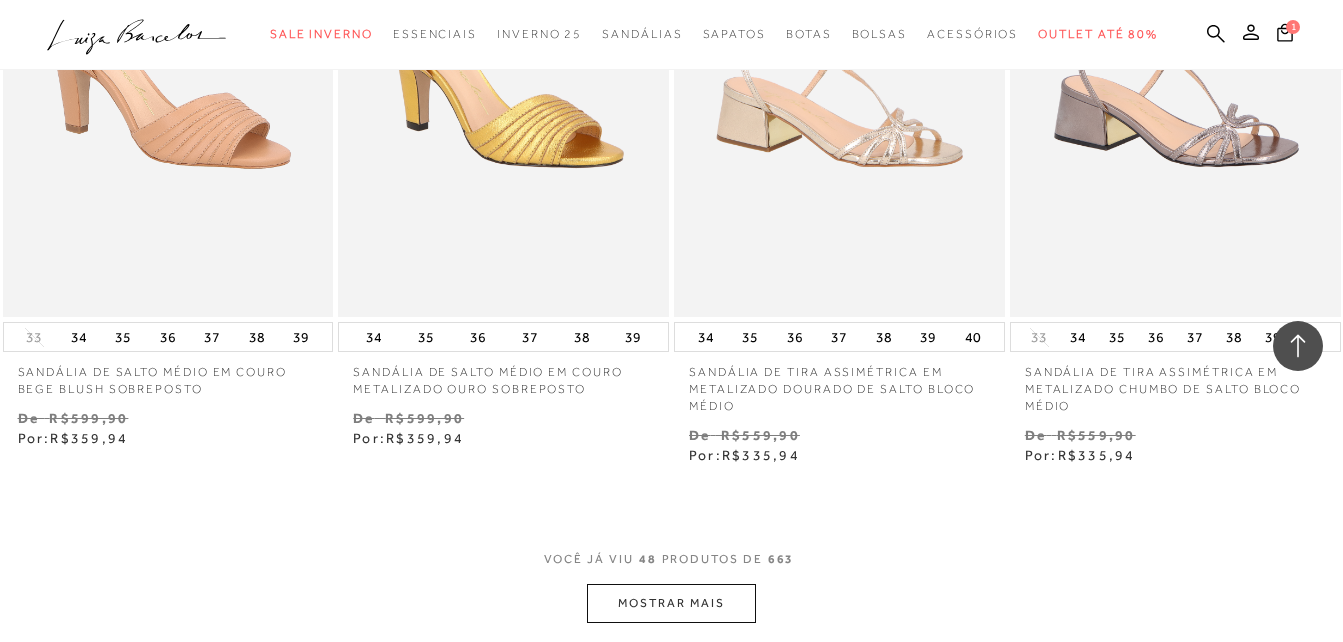 scroll, scrollTop: 7600, scrollLeft: 0, axis: vertical 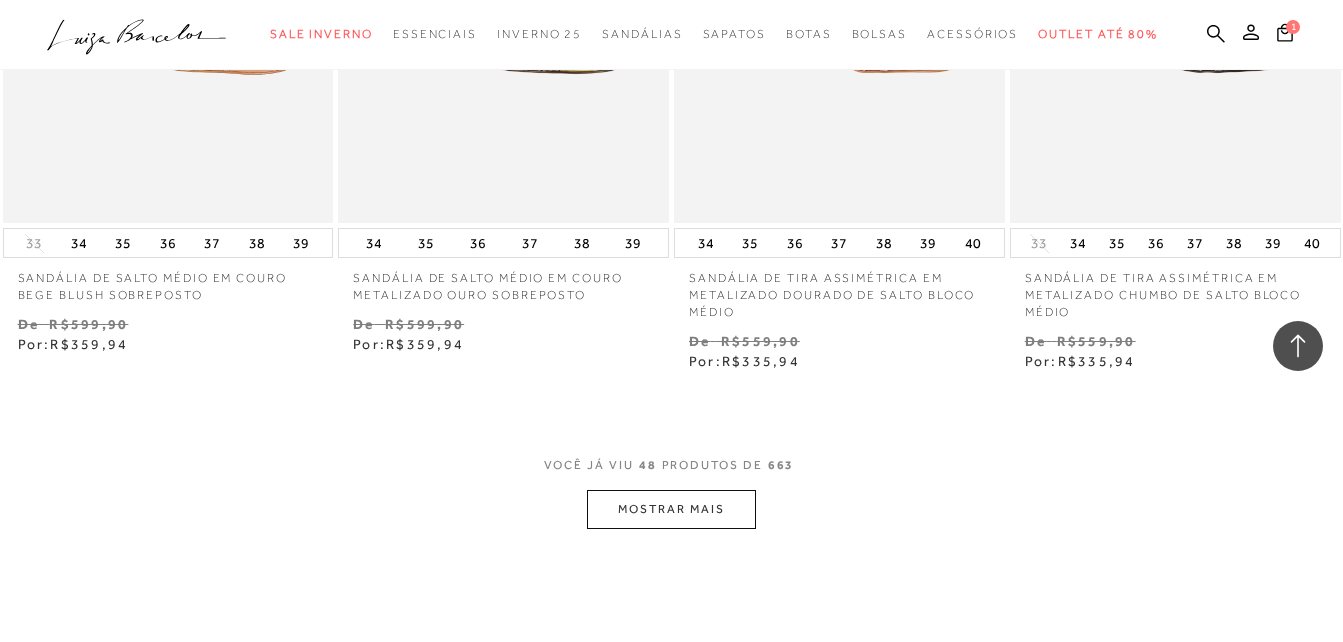 click on "MOSTRAR MAIS" at bounding box center (671, 509) 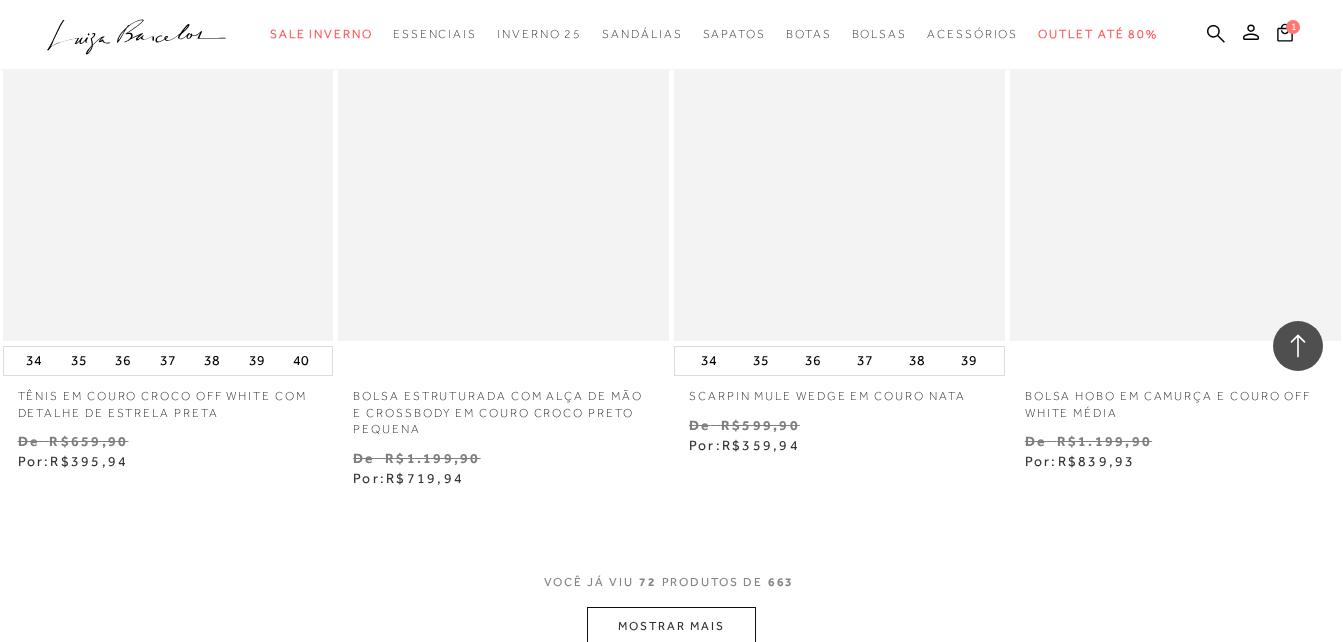 scroll, scrollTop: 11500, scrollLeft: 0, axis: vertical 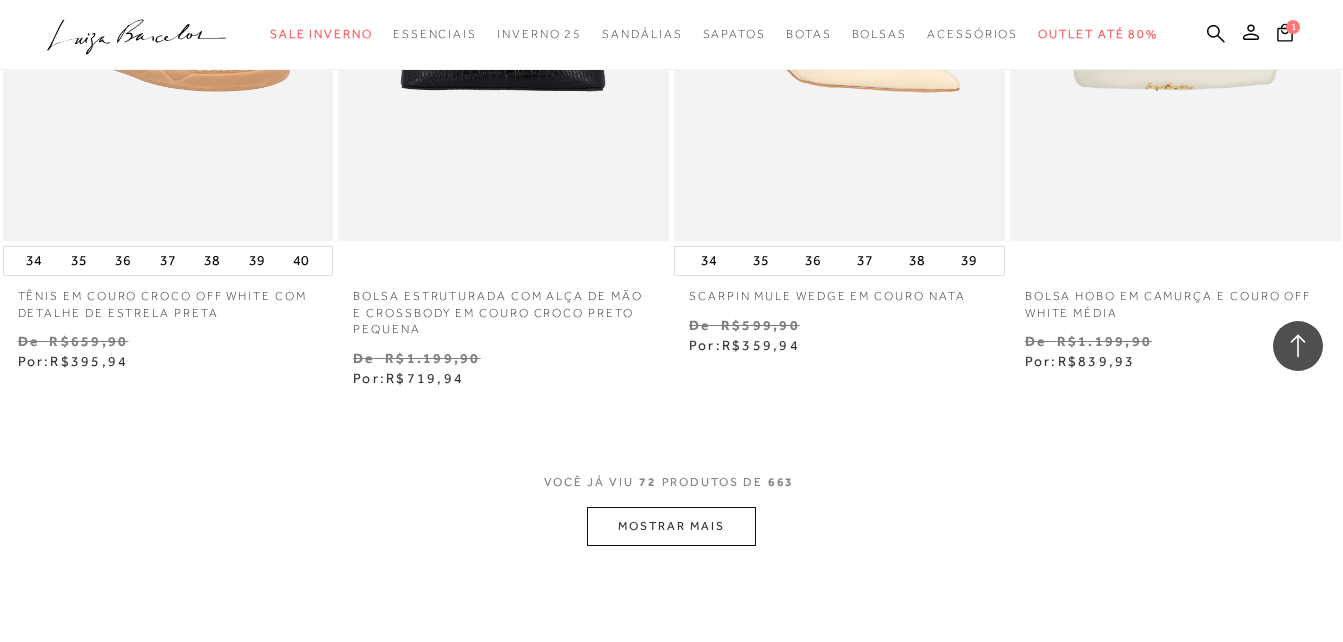 click on "MOSTRAR MAIS" at bounding box center (671, 526) 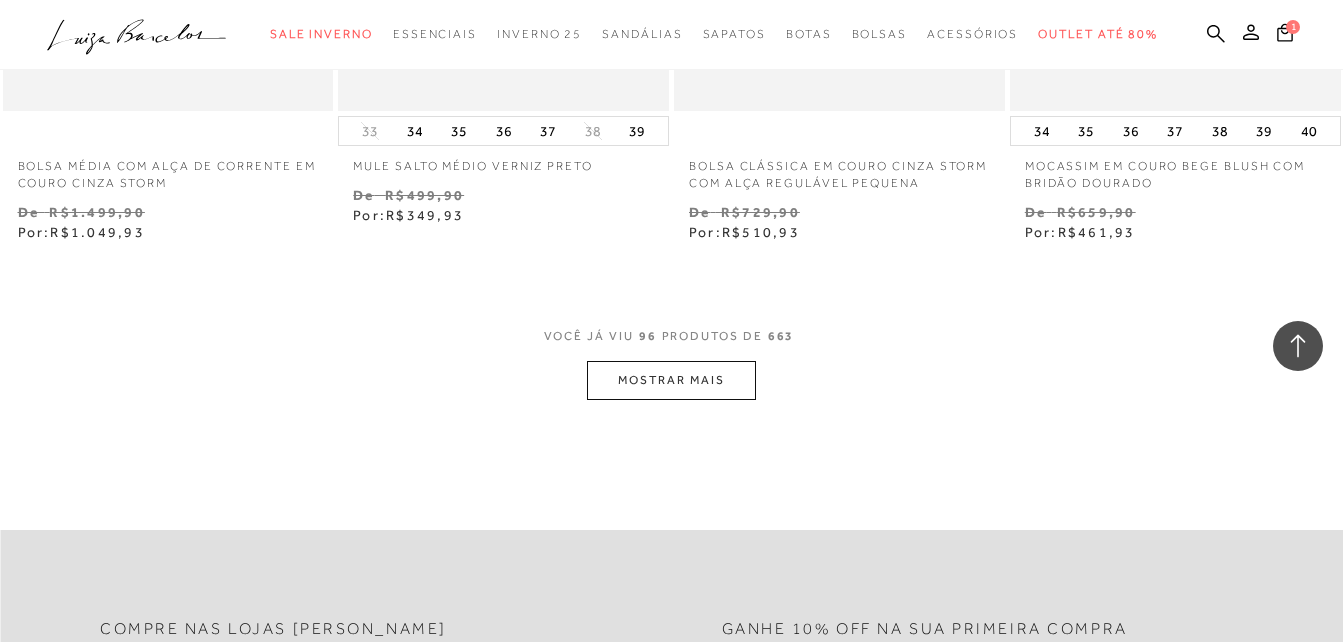 scroll, scrollTop: 15600, scrollLeft: 0, axis: vertical 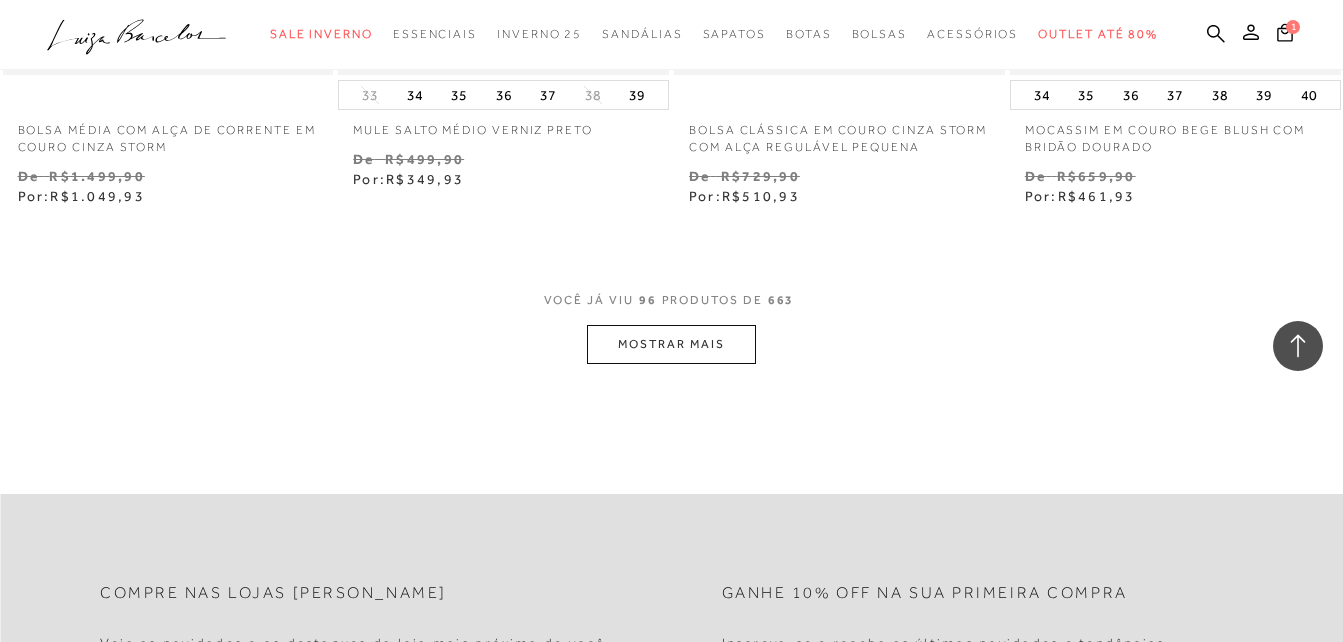 click on "MOSTRAR MAIS" at bounding box center (671, 344) 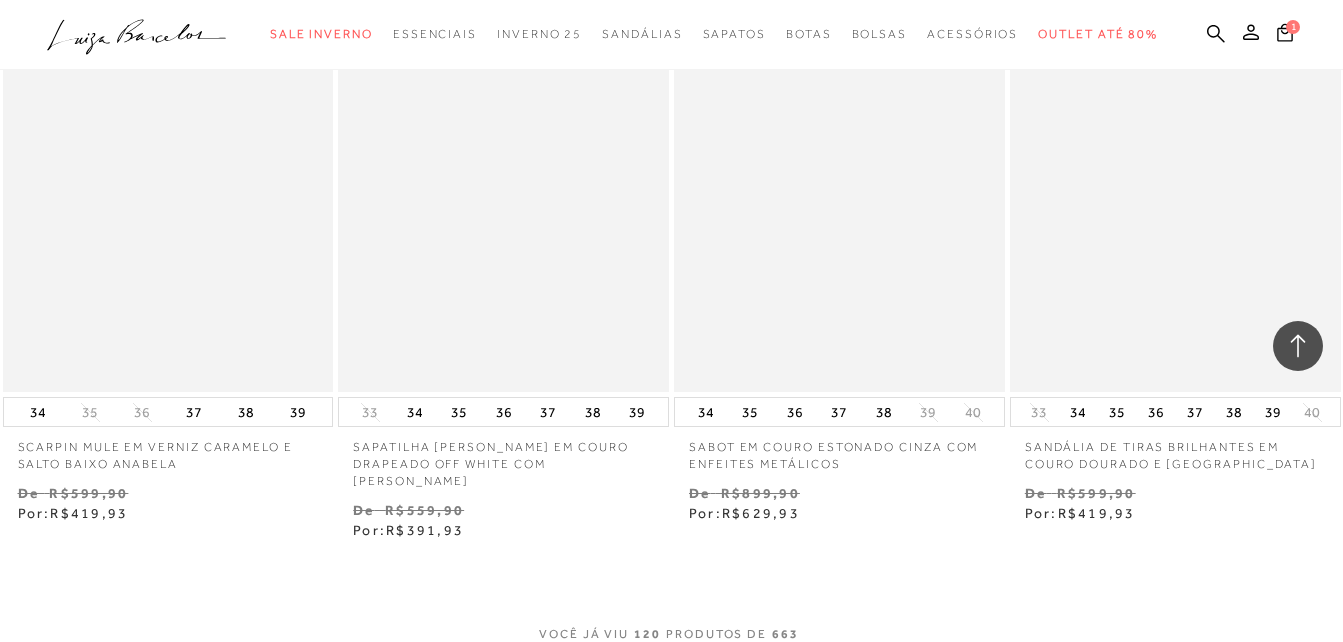 scroll, scrollTop: 19300, scrollLeft: 0, axis: vertical 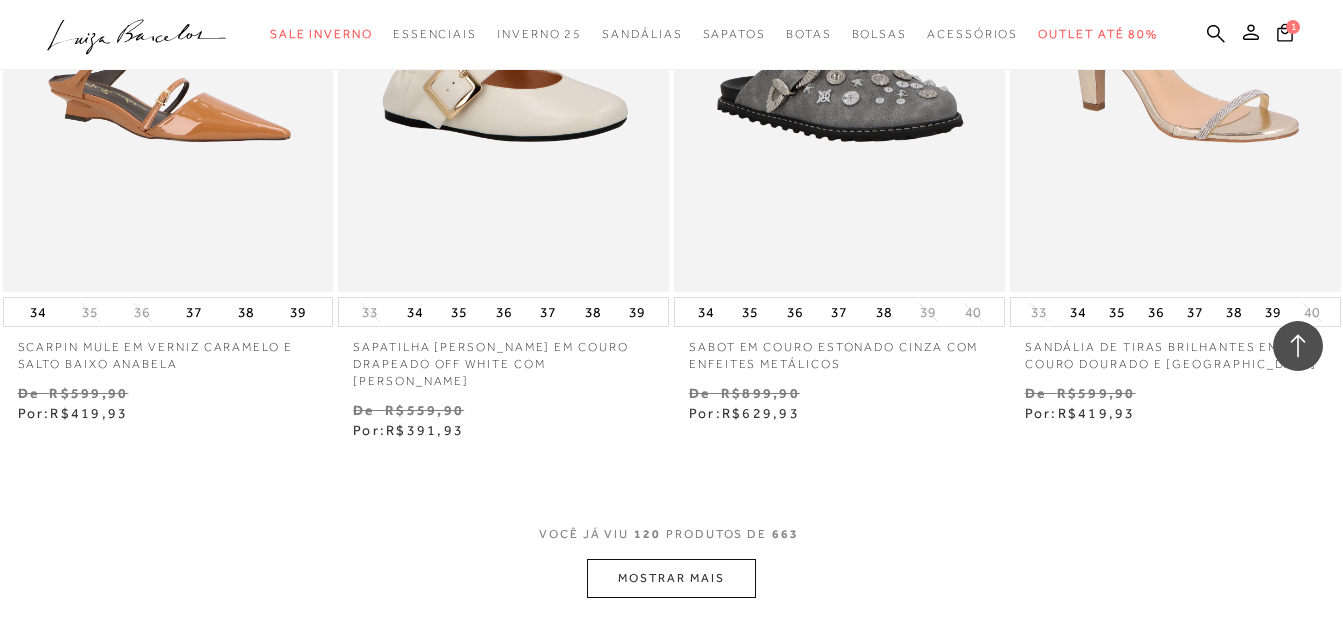 click on "MOSTRAR MAIS" at bounding box center [671, 578] 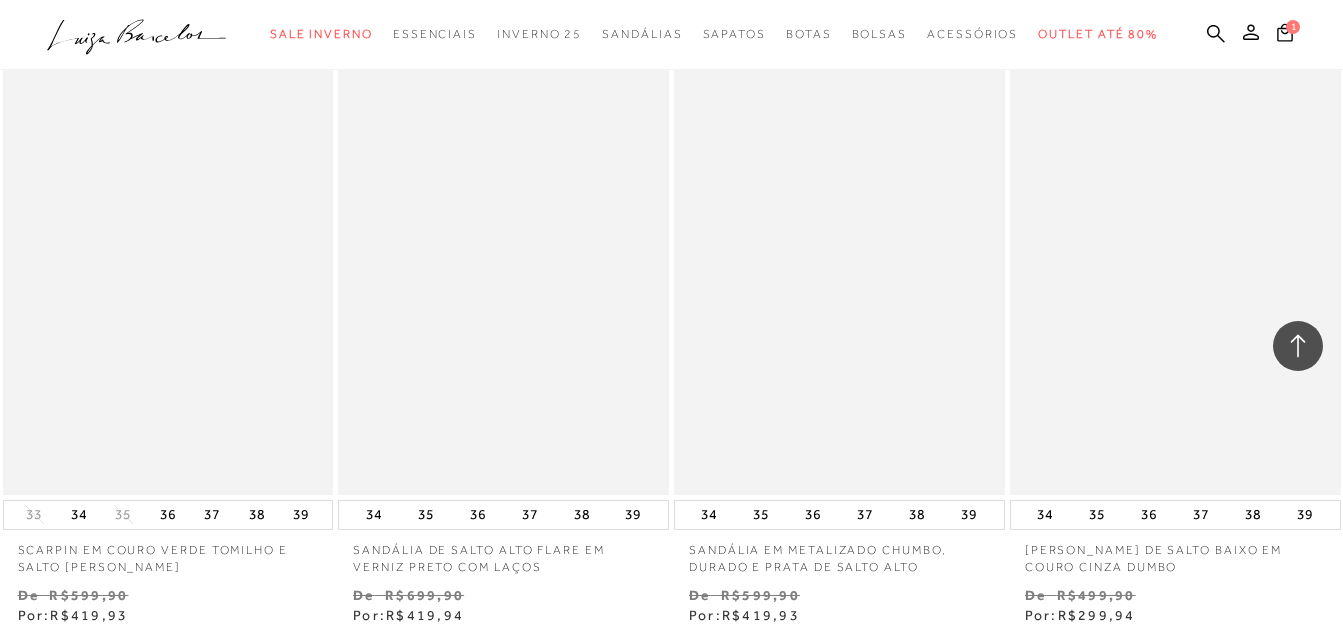 scroll, scrollTop: 21100, scrollLeft: 0, axis: vertical 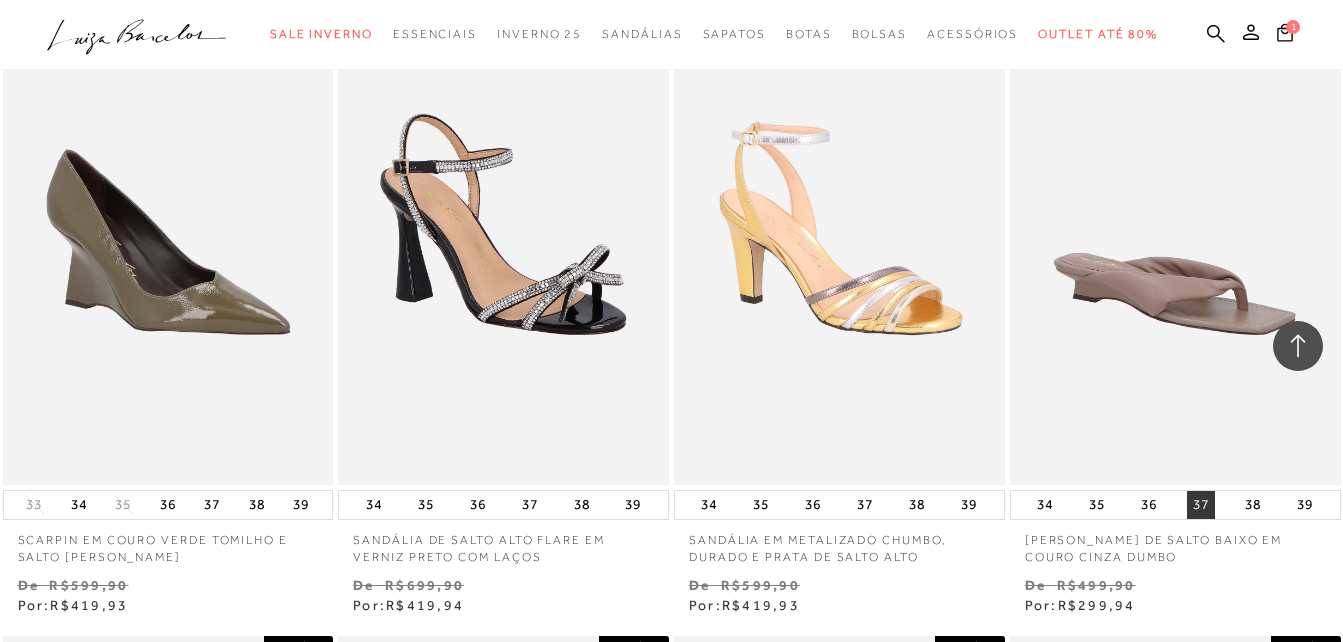 click on "37" at bounding box center (1201, 505) 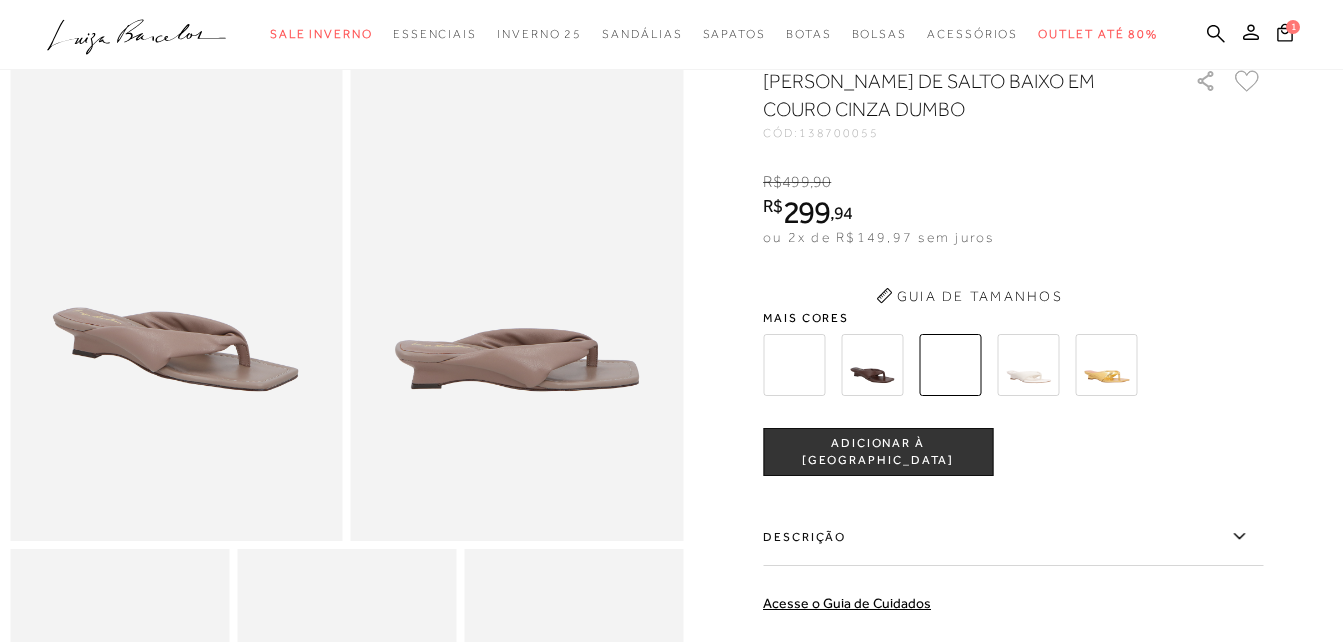 scroll, scrollTop: 0, scrollLeft: 0, axis: both 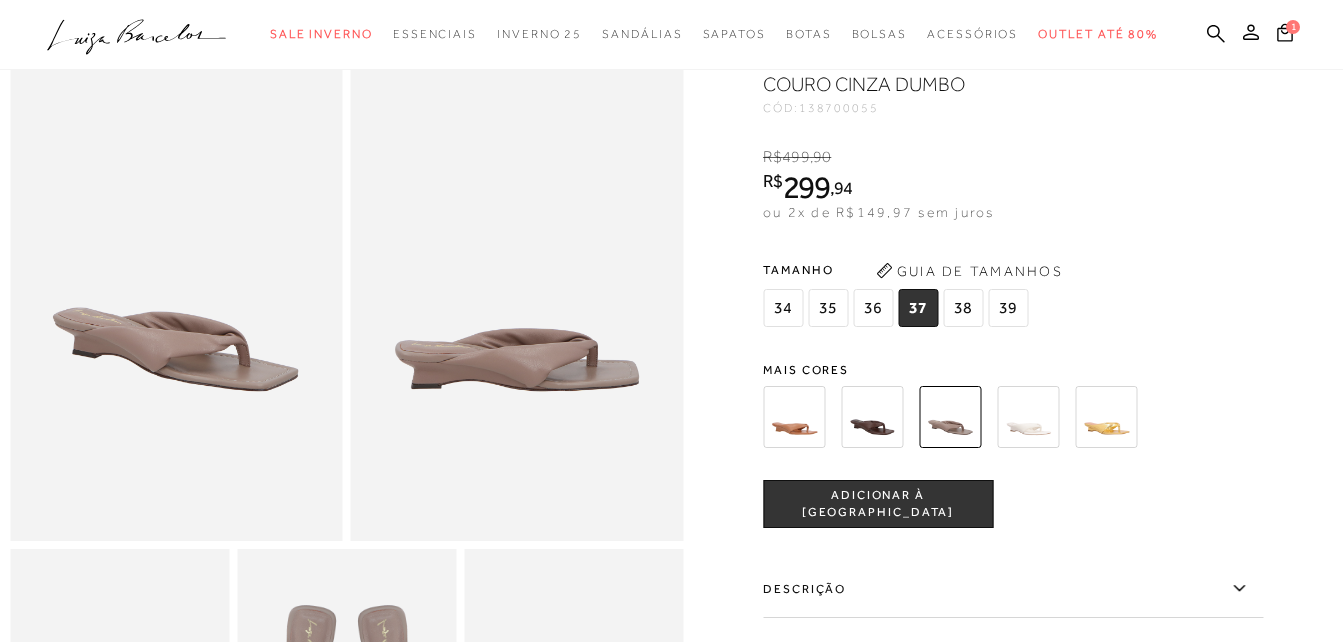 click at bounding box center (1106, 417) 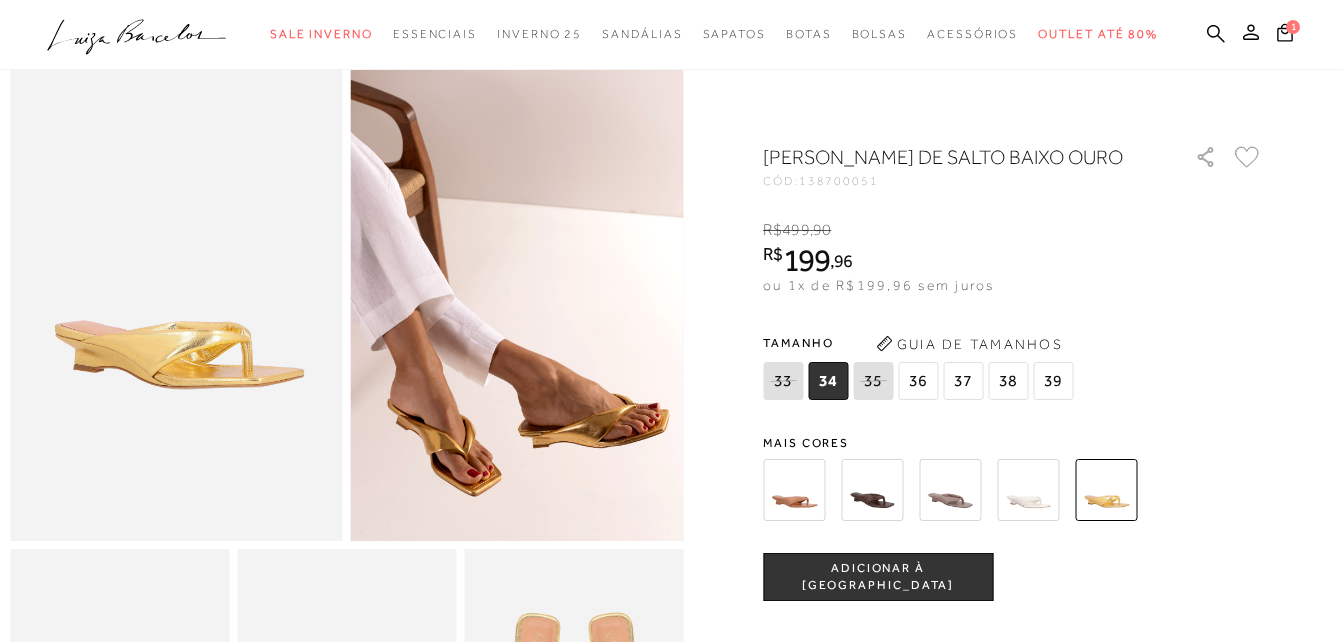 scroll, scrollTop: 0, scrollLeft: 0, axis: both 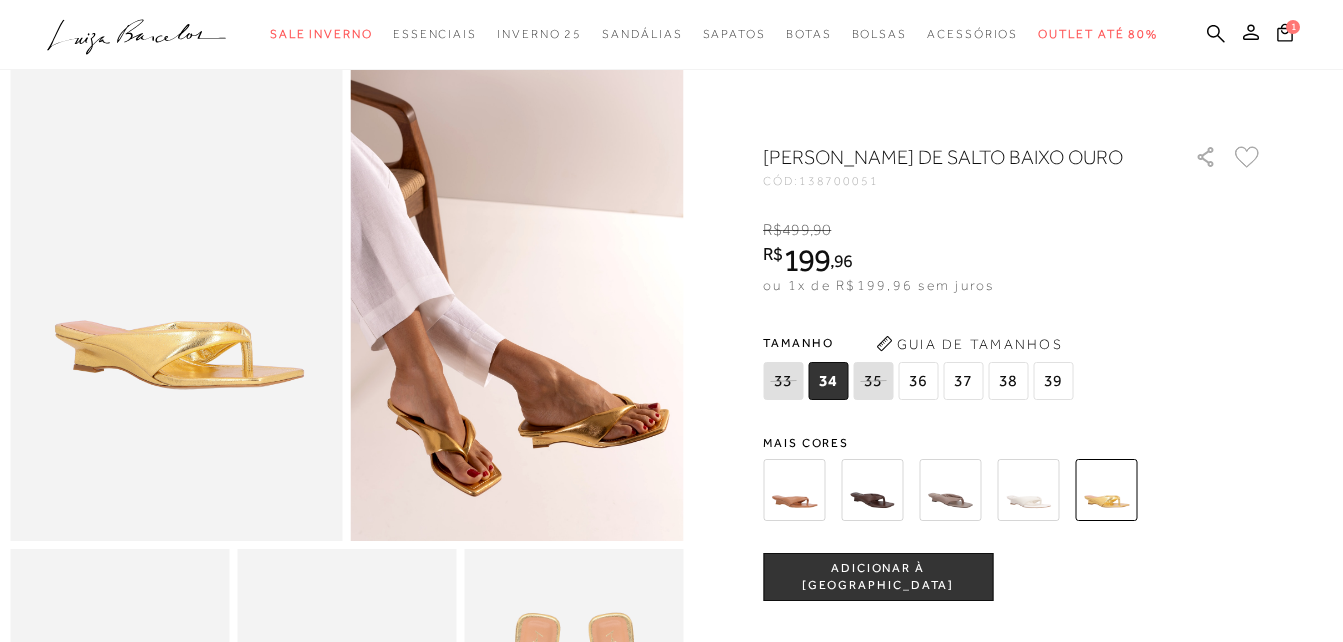 click at bounding box center (794, 490) 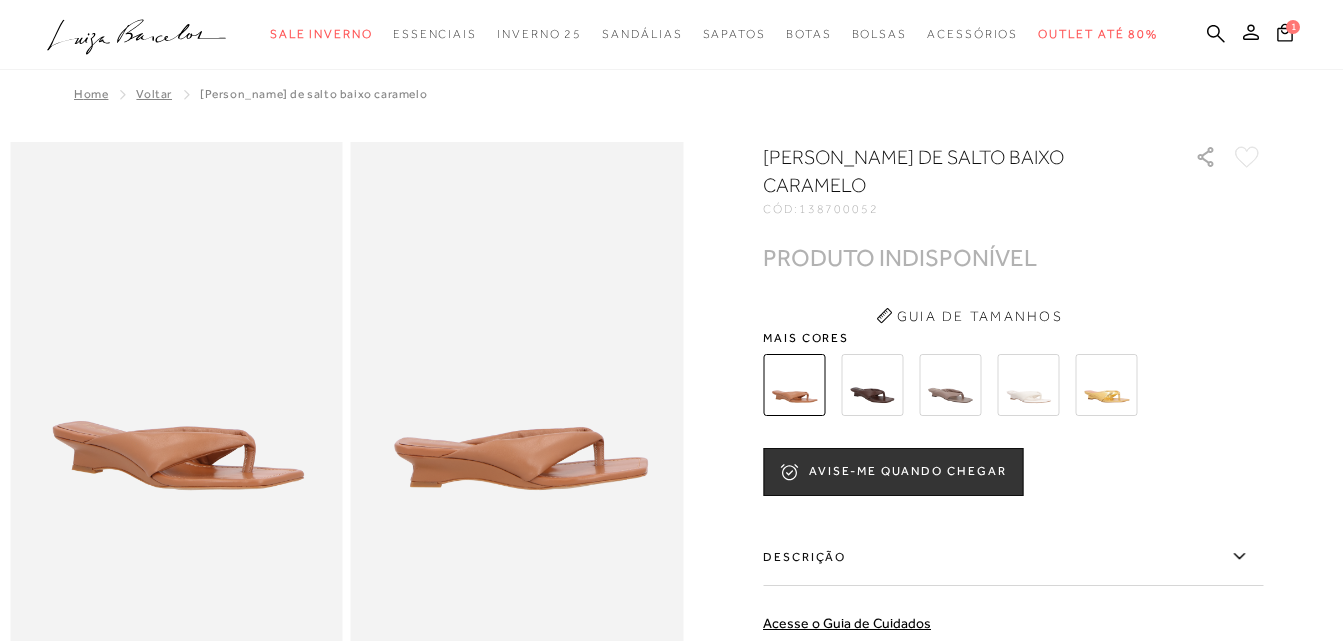 scroll, scrollTop: 0, scrollLeft: 0, axis: both 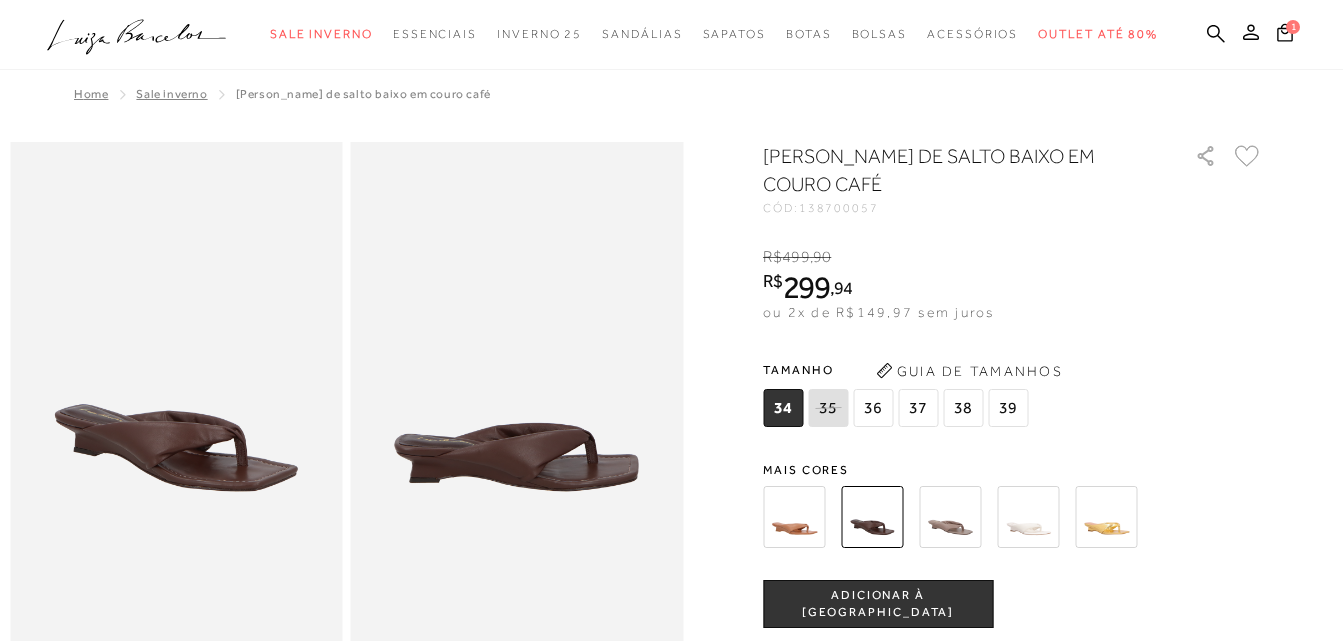 click at bounding box center (950, 517) 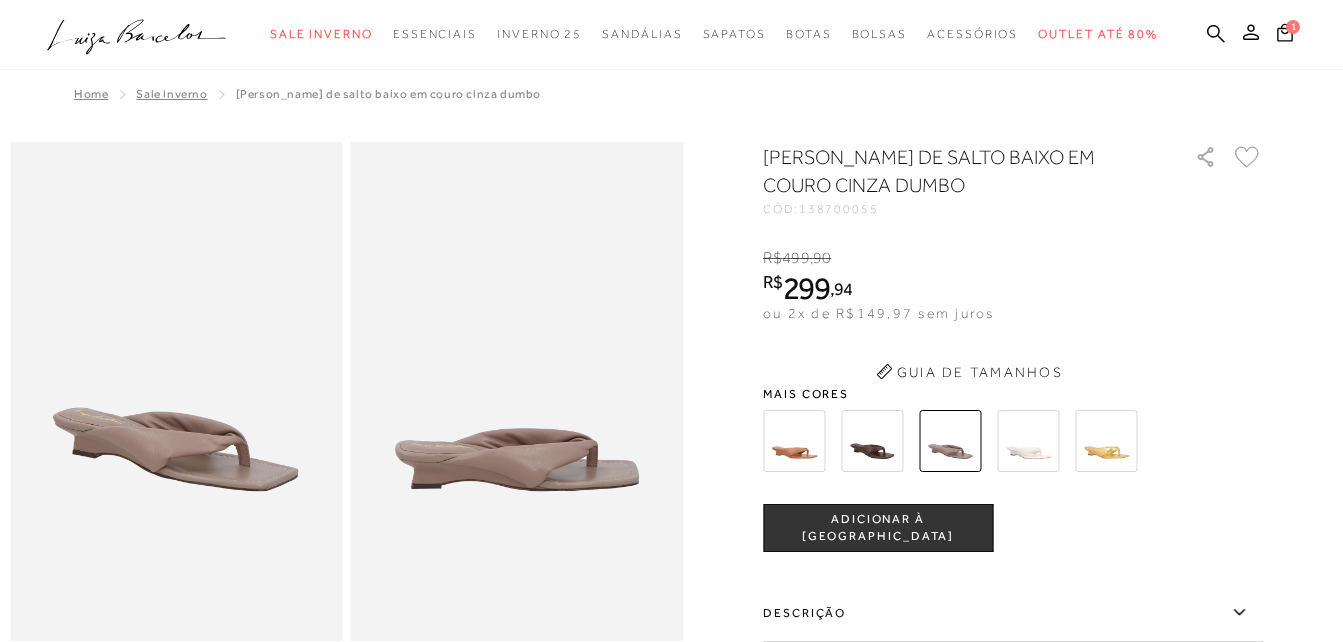 scroll, scrollTop: 0, scrollLeft: 0, axis: both 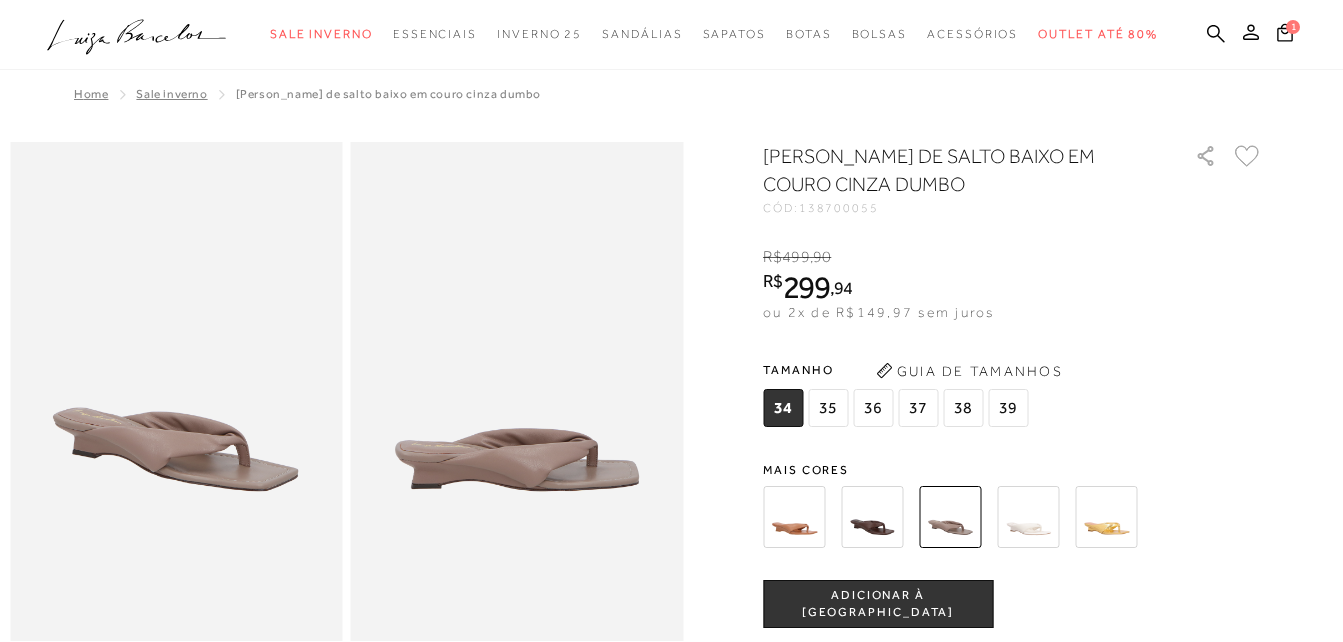 click at bounding box center (1106, 517) 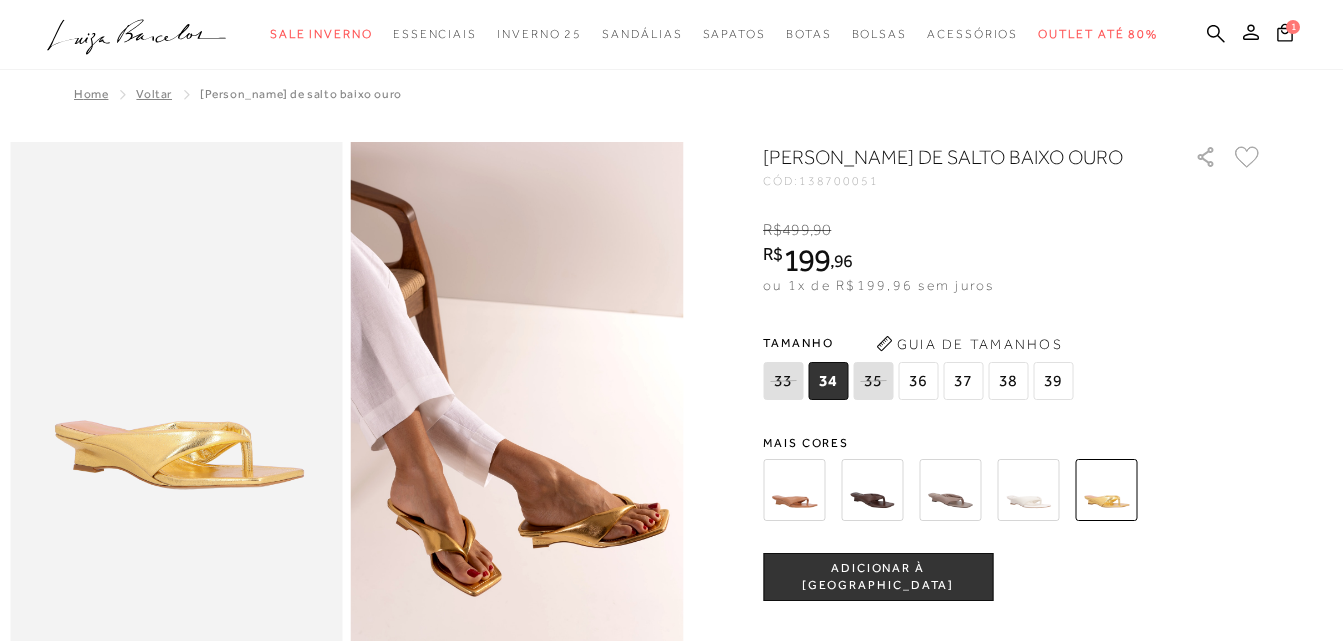 scroll, scrollTop: 0, scrollLeft: 0, axis: both 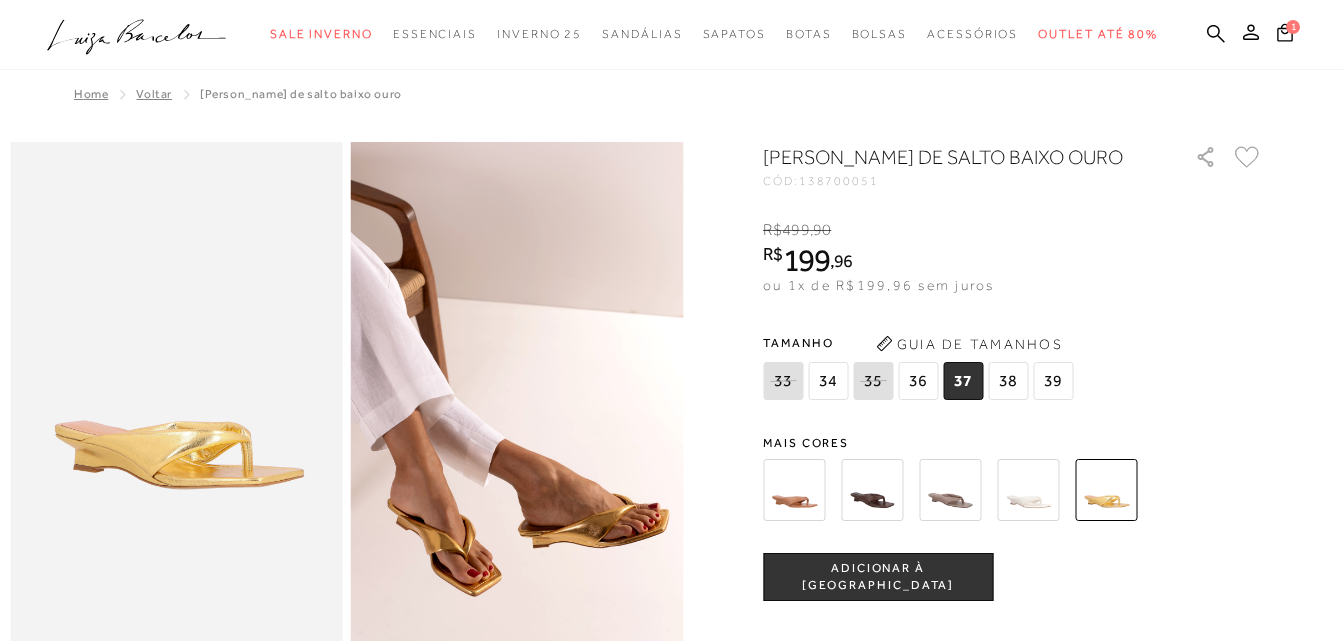 click on "ADICIONAR À [GEOGRAPHIC_DATA]" at bounding box center [878, 577] 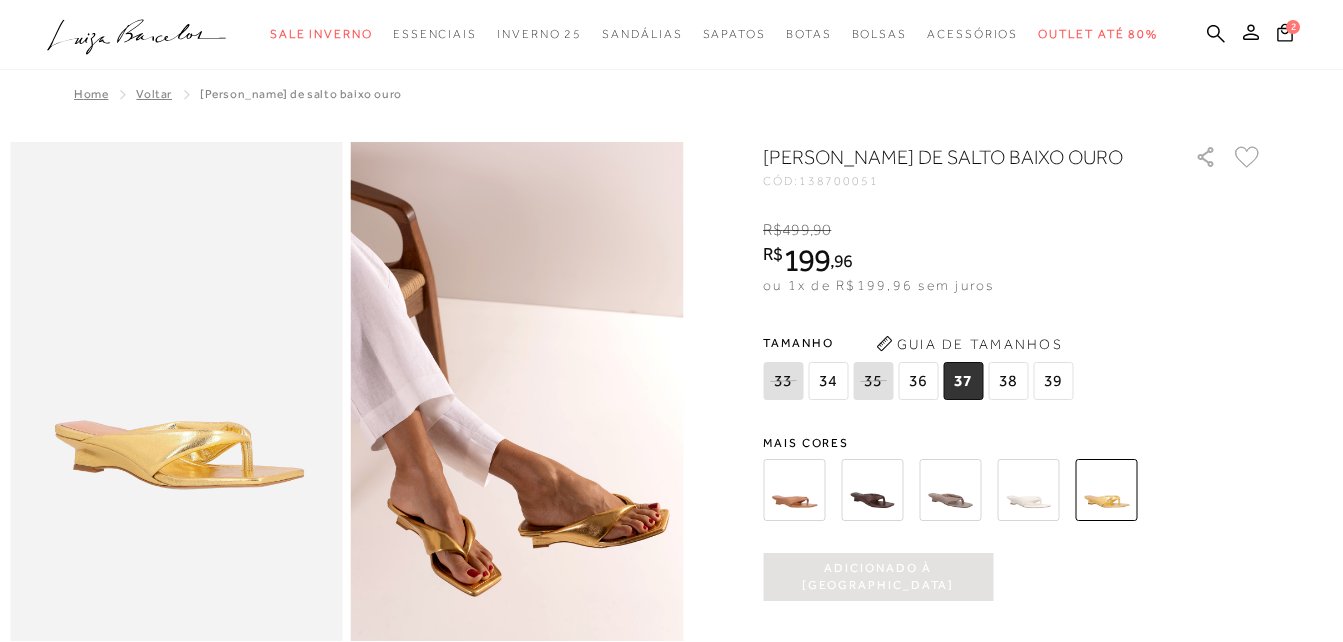 scroll, scrollTop: 0, scrollLeft: 0, axis: both 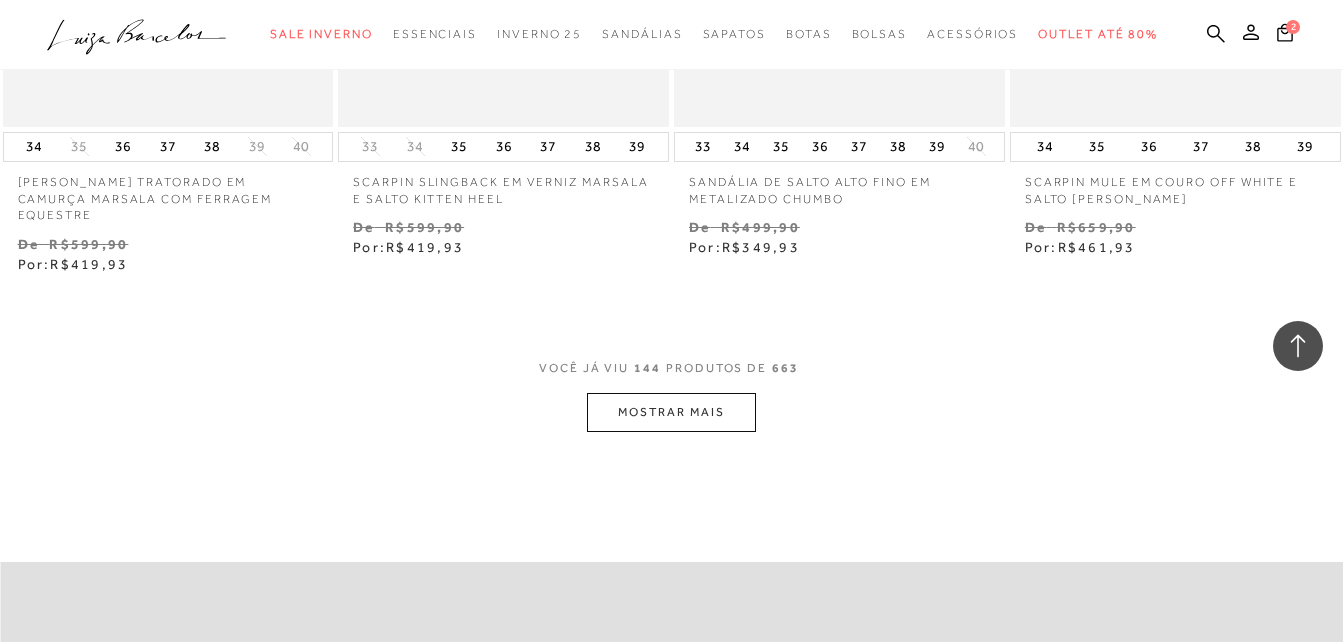 click on "MOSTRAR MAIS" at bounding box center [671, 412] 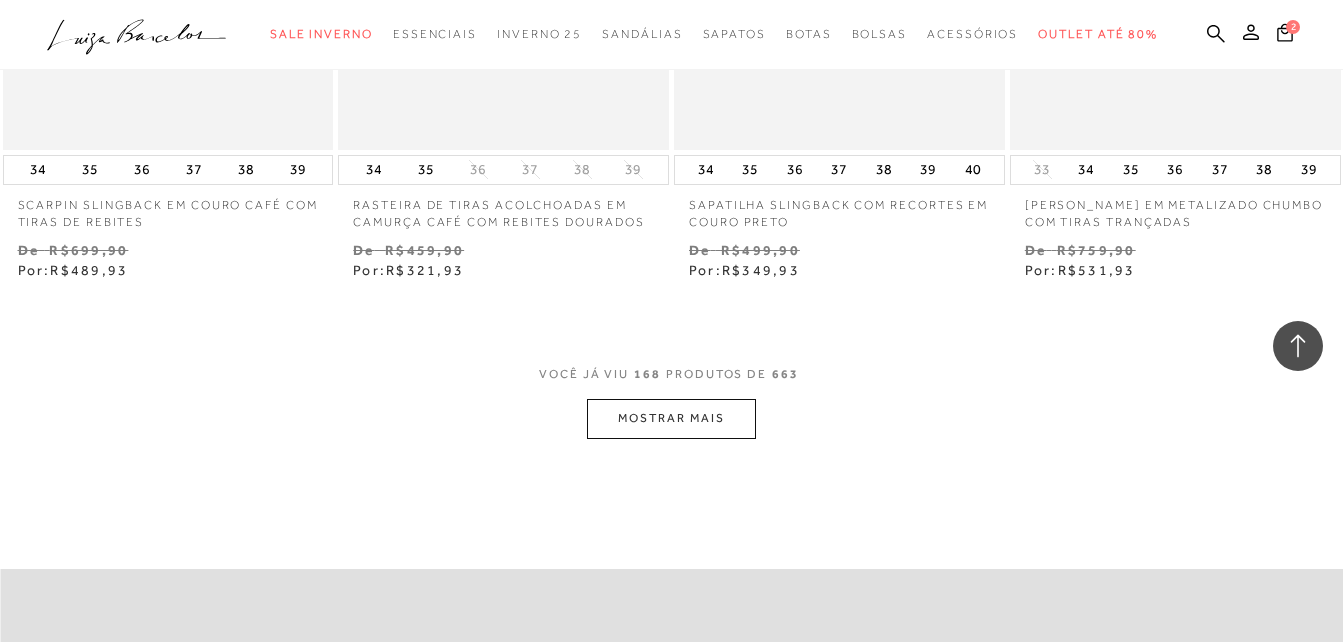 scroll, scrollTop: 27400, scrollLeft: 0, axis: vertical 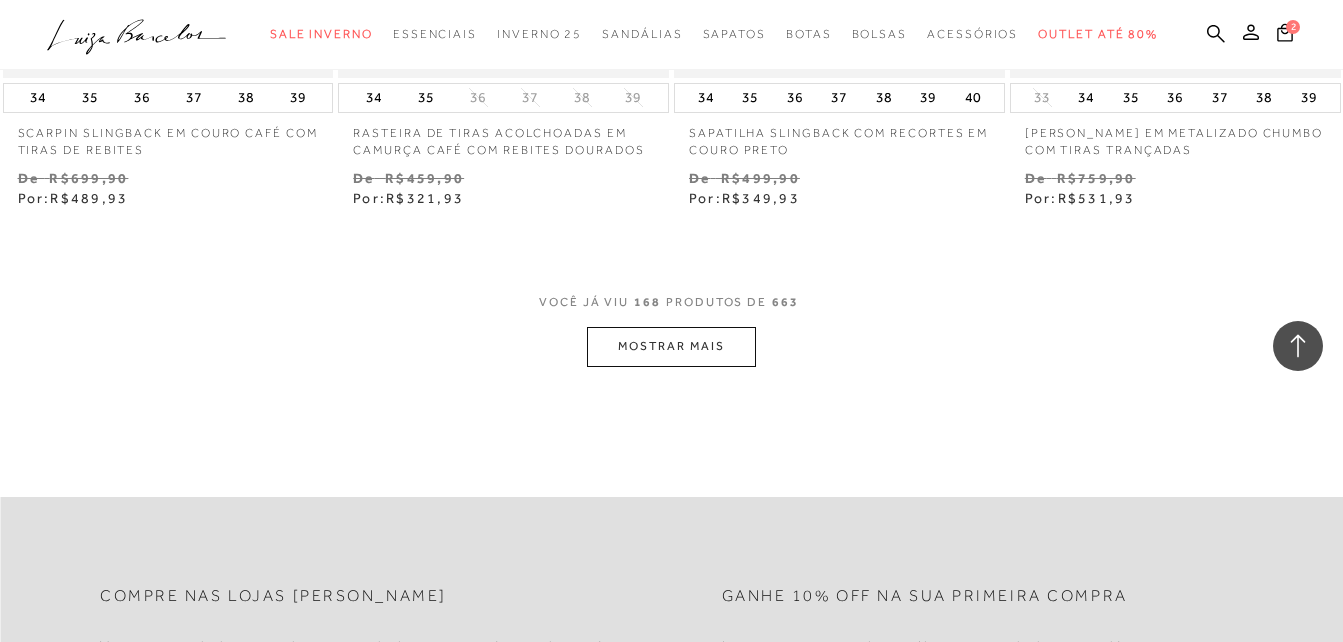 click on "MOSTRAR MAIS" at bounding box center (671, 346) 